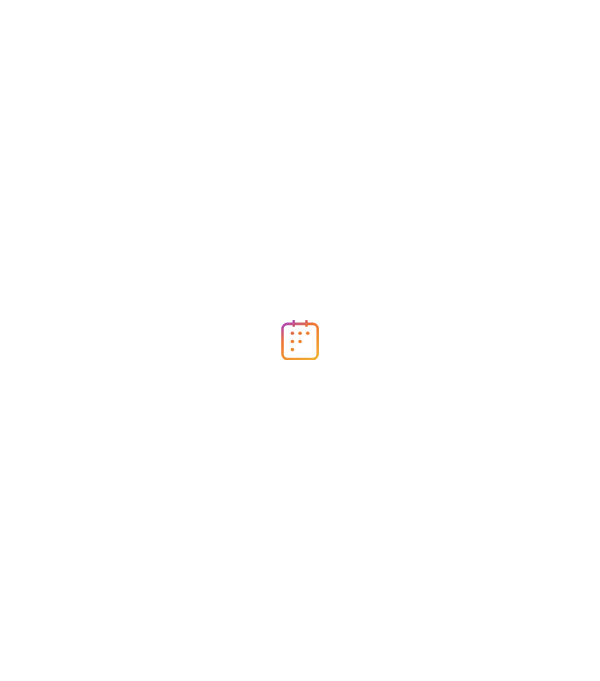 scroll, scrollTop: 0, scrollLeft: 0, axis: both 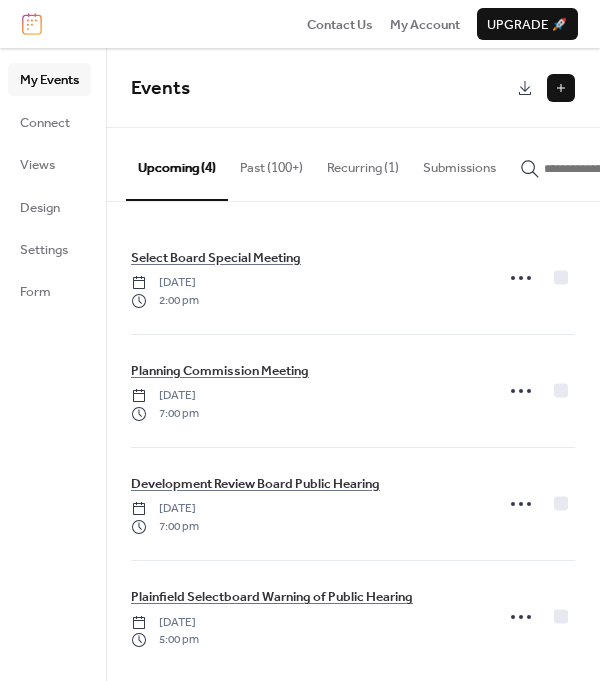 click at bounding box center [561, 88] 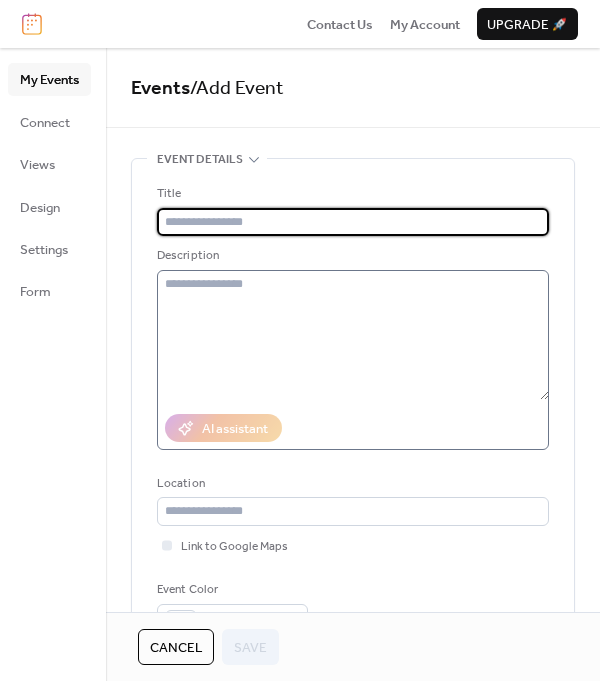paste on "**********" 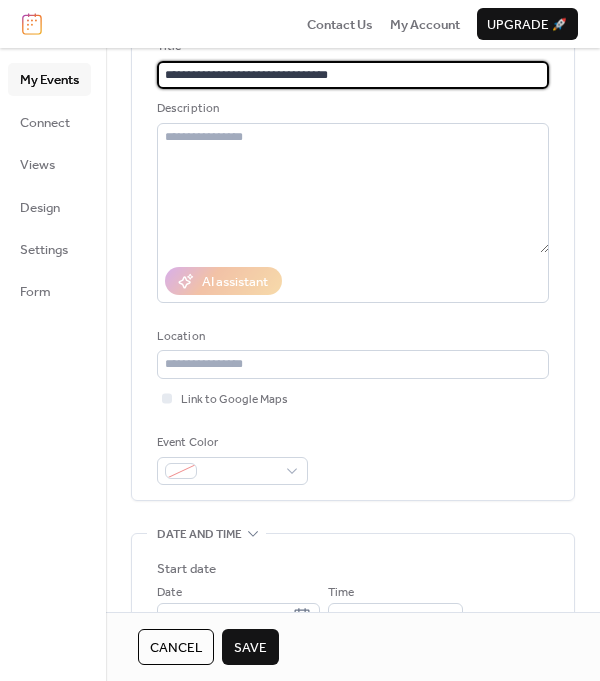 scroll, scrollTop: 199, scrollLeft: 0, axis: vertical 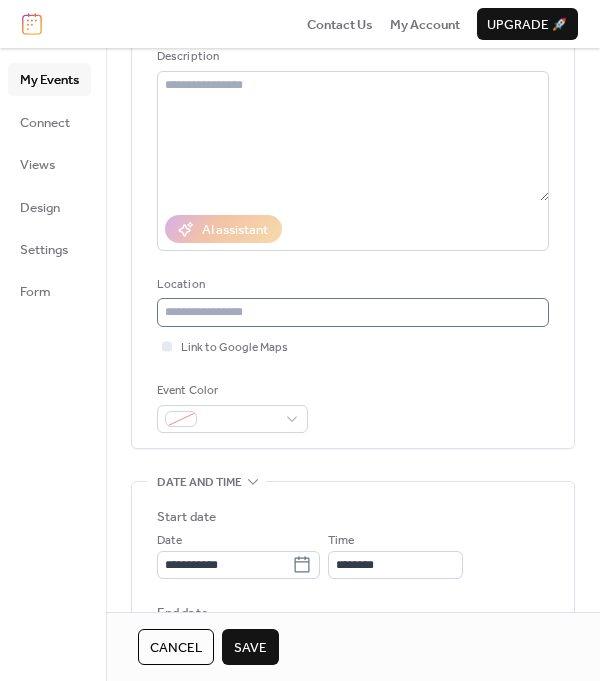 type on "**********" 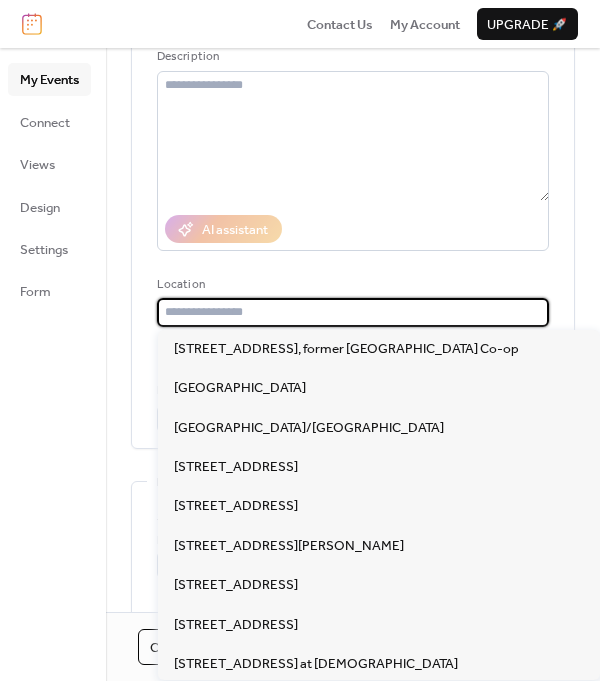 click at bounding box center [353, 312] 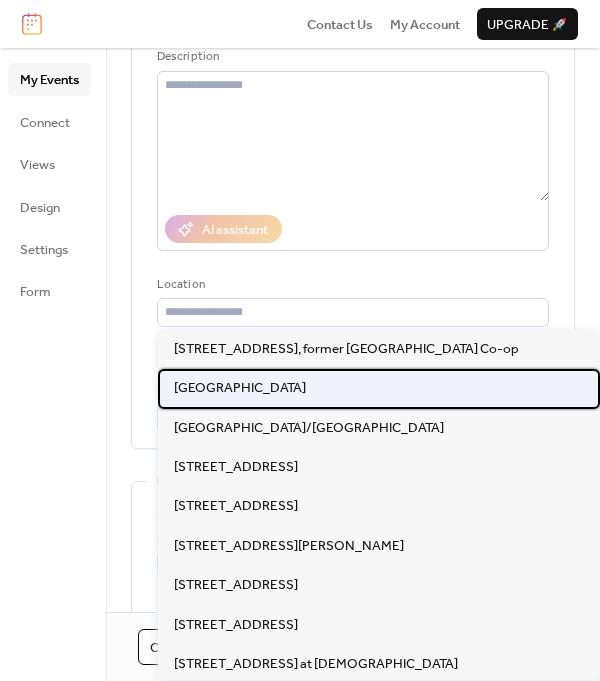 click on "[GEOGRAPHIC_DATA]" at bounding box center (240, 388) 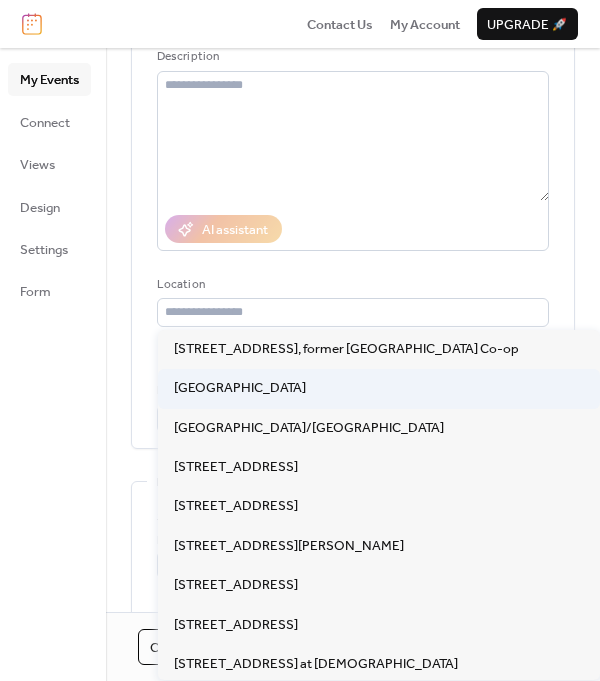 type on "**********" 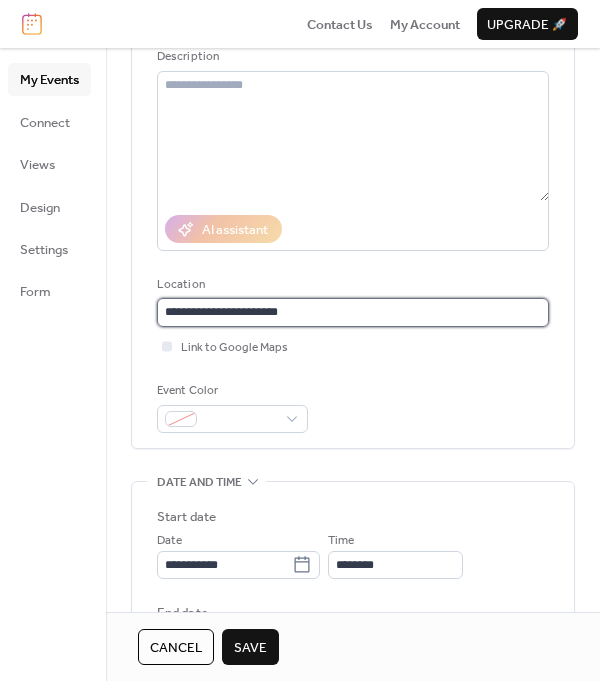 click on "**********" at bounding box center (353, 312) 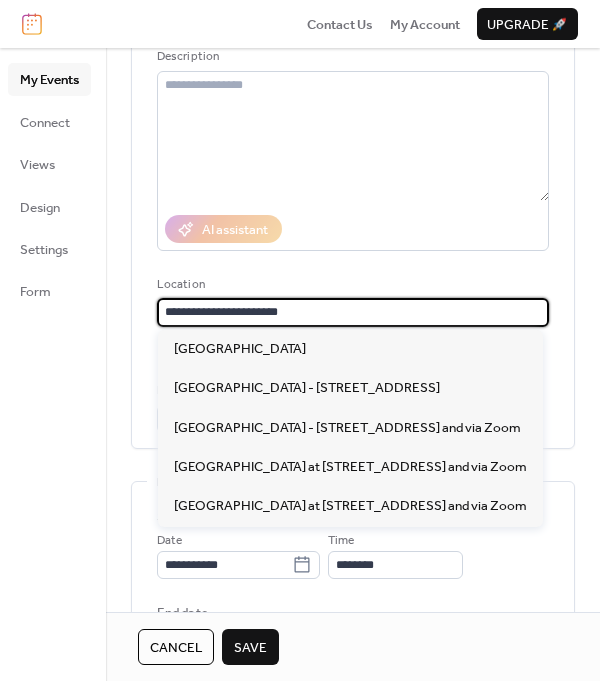 click on "**********" at bounding box center (353, 312) 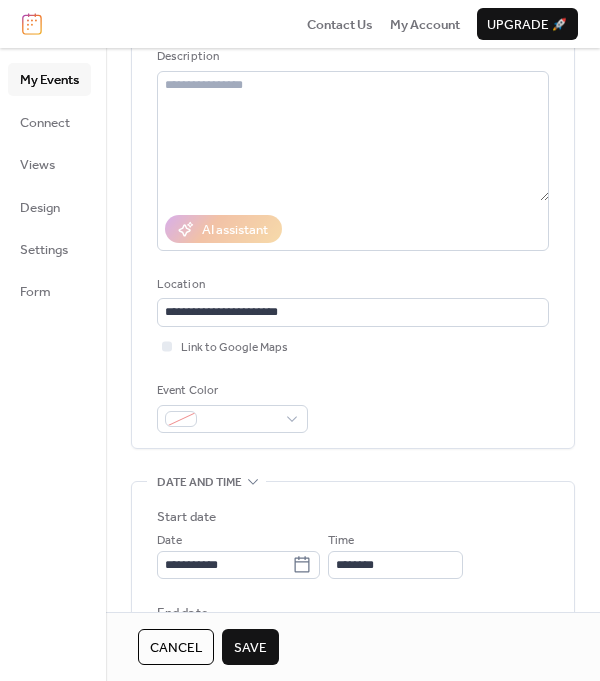 click on "**********" at bounding box center [353, 204] 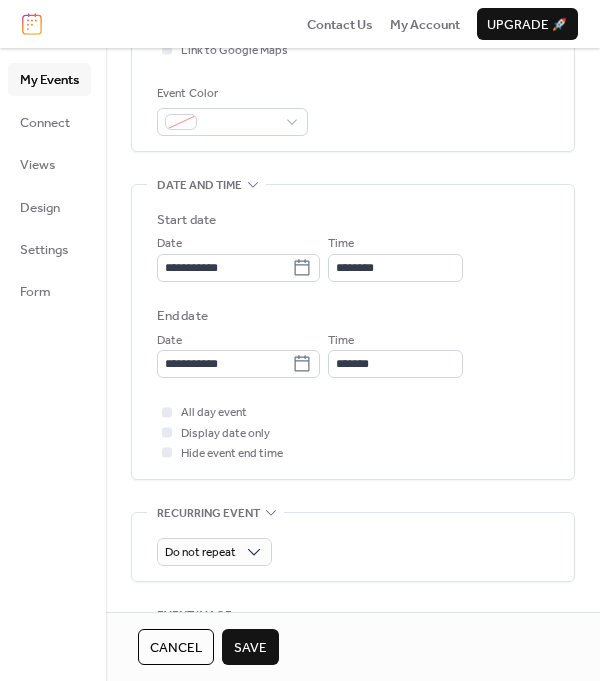 scroll, scrollTop: 500, scrollLeft: 0, axis: vertical 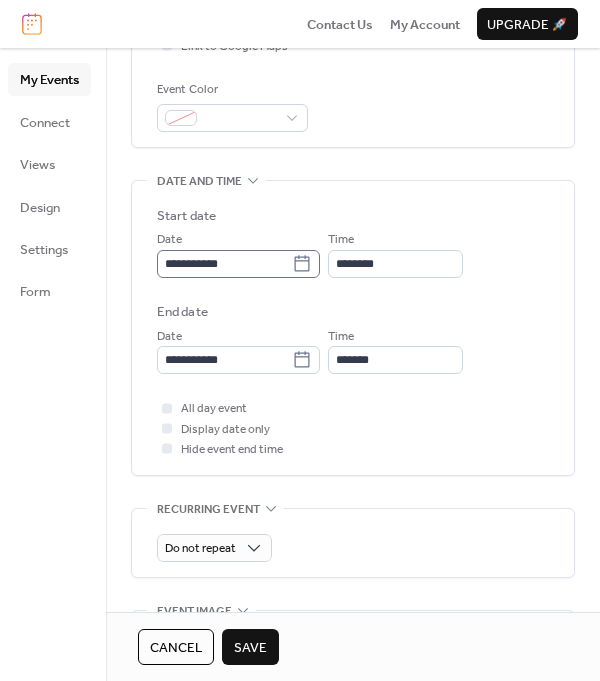 click 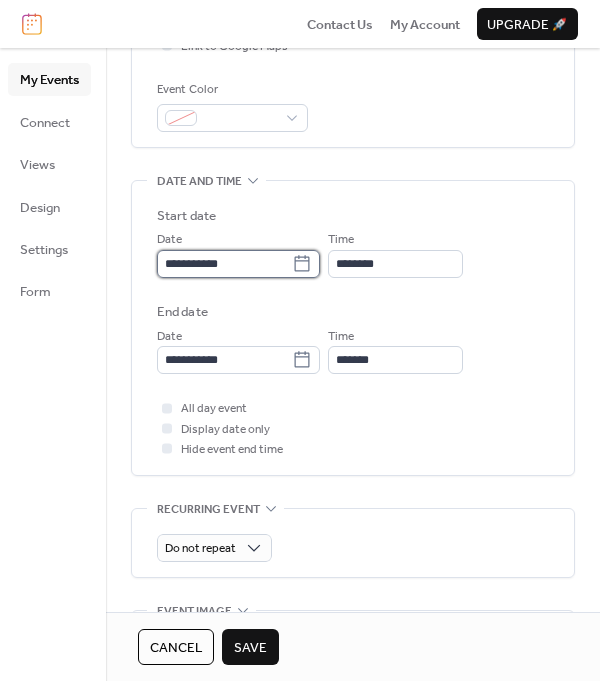click on "**********" at bounding box center [224, 264] 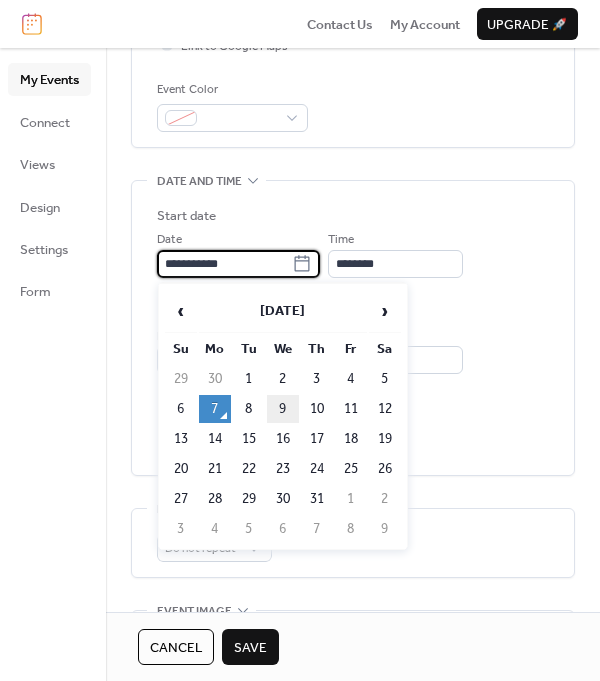 click on "9" at bounding box center [283, 409] 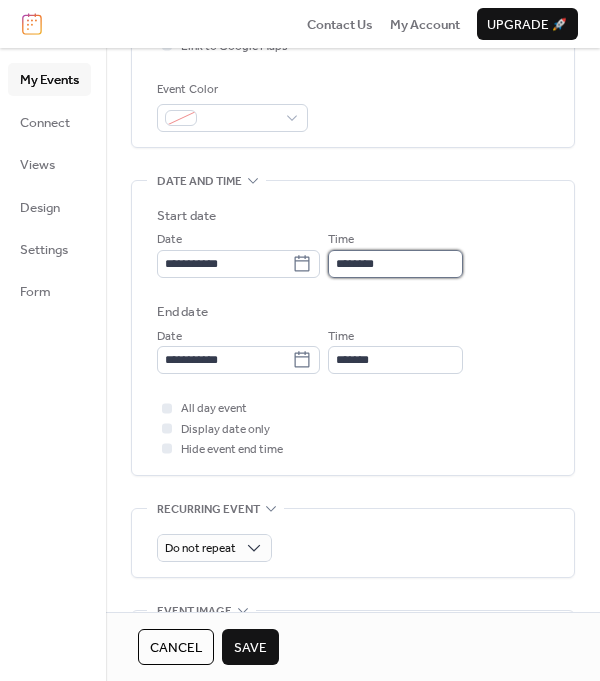 click on "********" at bounding box center (395, 264) 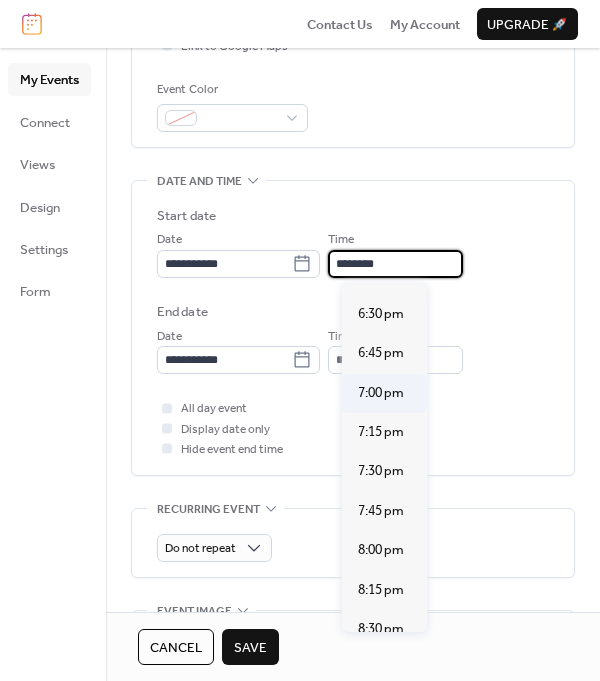 scroll, scrollTop: 2914, scrollLeft: 0, axis: vertical 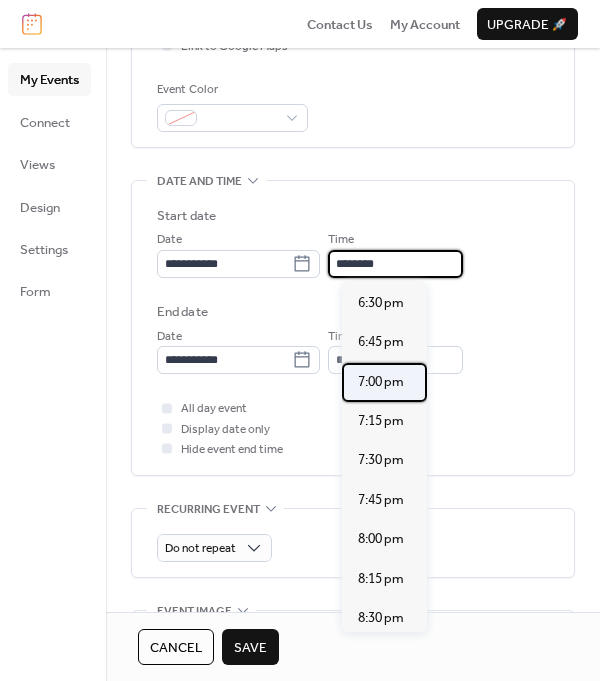 click on "7:00 pm" at bounding box center (381, 382) 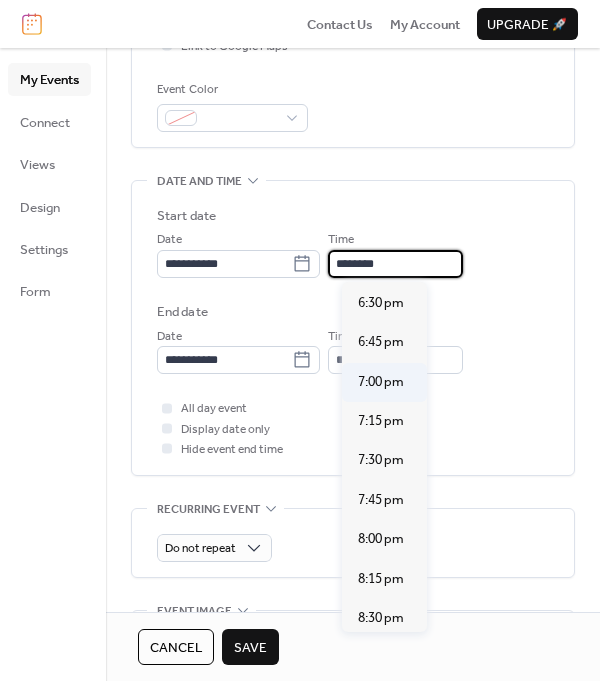 type on "*******" 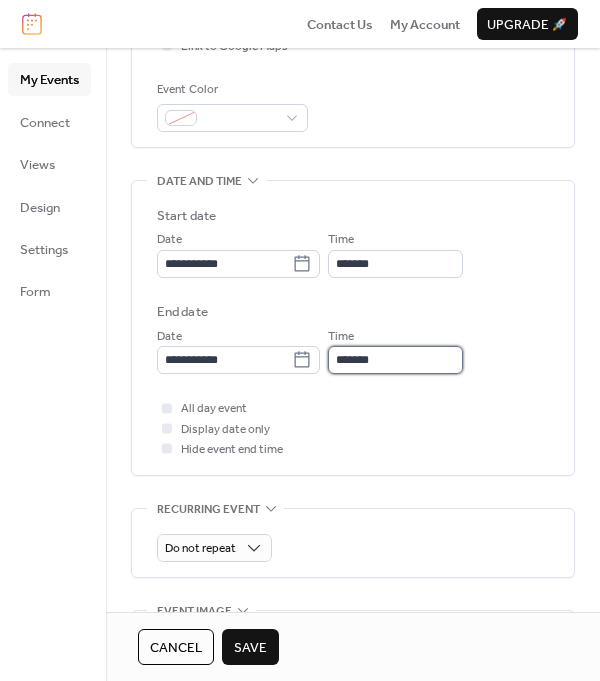 click on "*******" at bounding box center [395, 360] 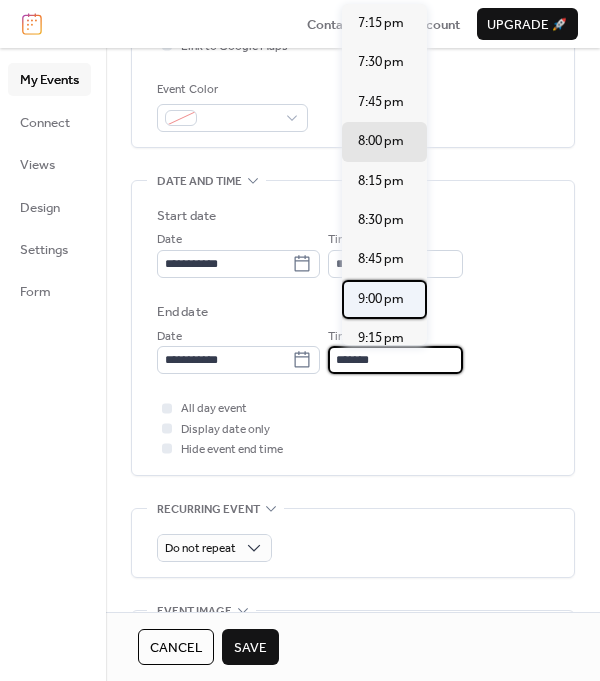 click on "9:00 pm" at bounding box center [381, 299] 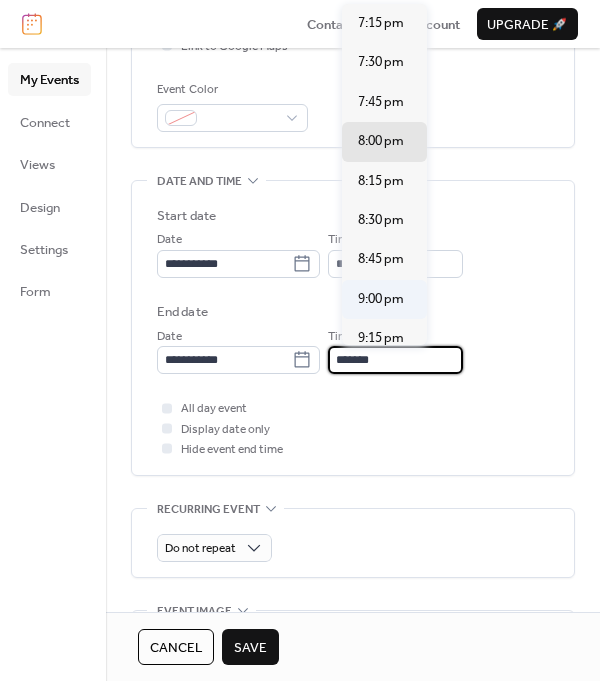 type on "*******" 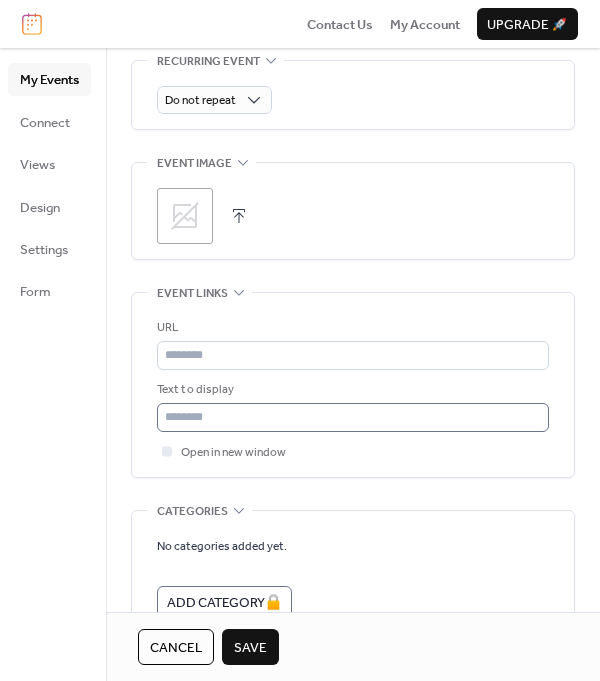 scroll, scrollTop: 1000, scrollLeft: 0, axis: vertical 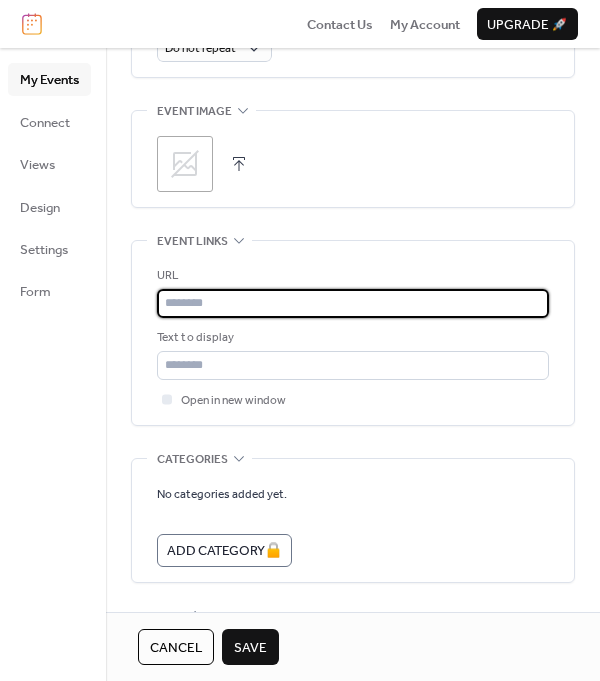 click at bounding box center (353, 303) 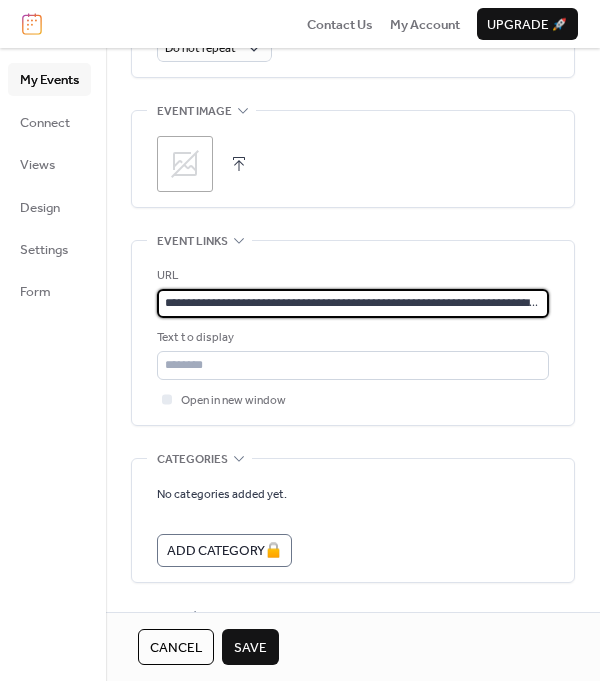 scroll, scrollTop: 0, scrollLeft: 73, axis: horizontal 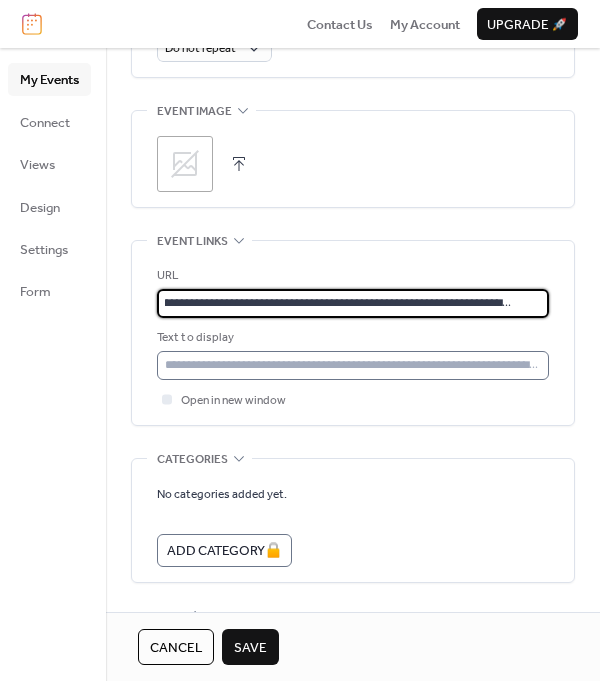 type on "**********" 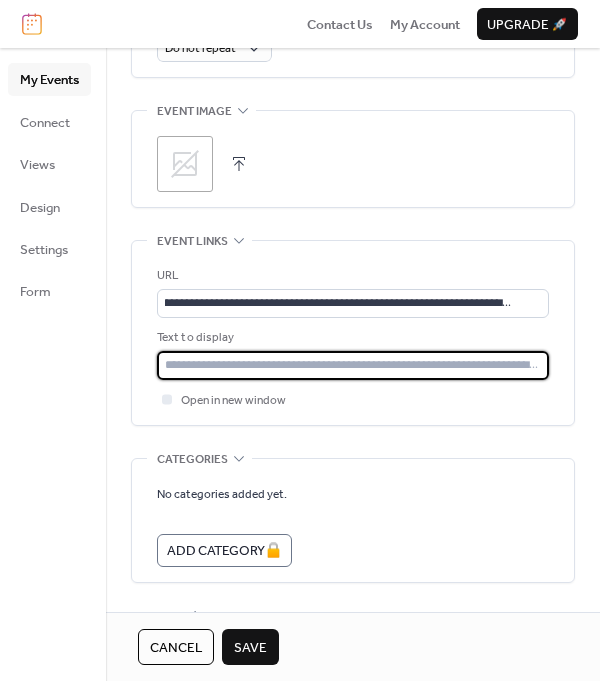 click at bounding box center (353, 365) 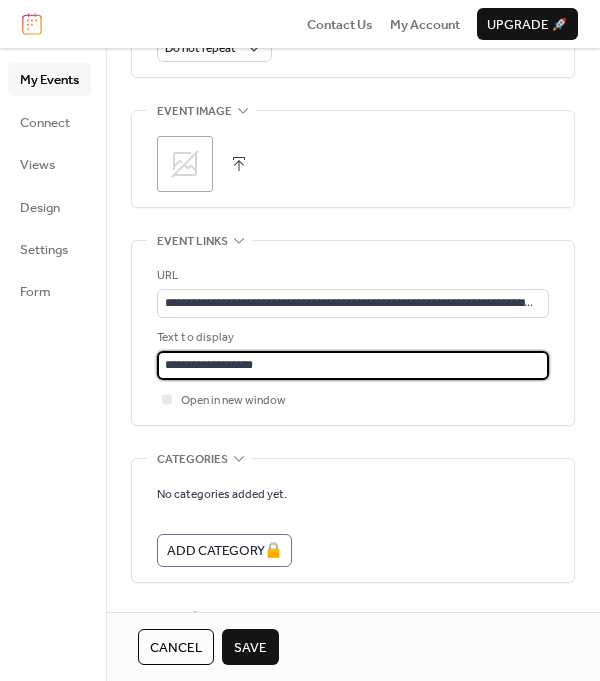 type on "**********" 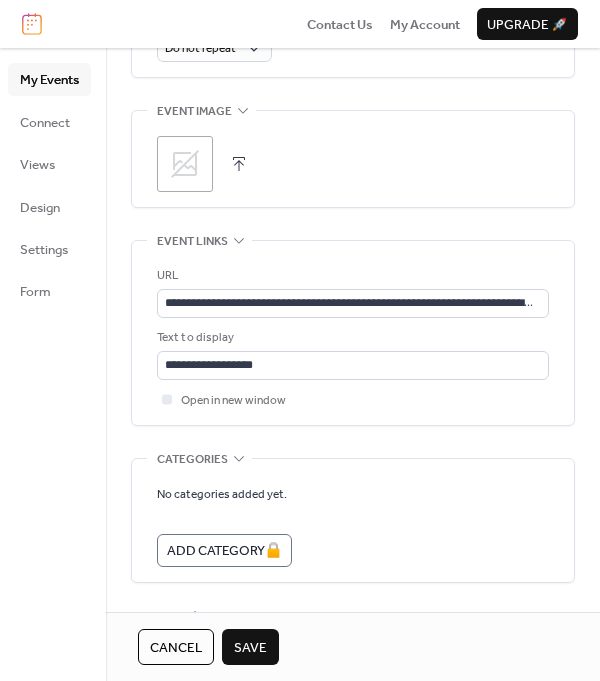 click on "Save" at bounding box center [250, 647] 